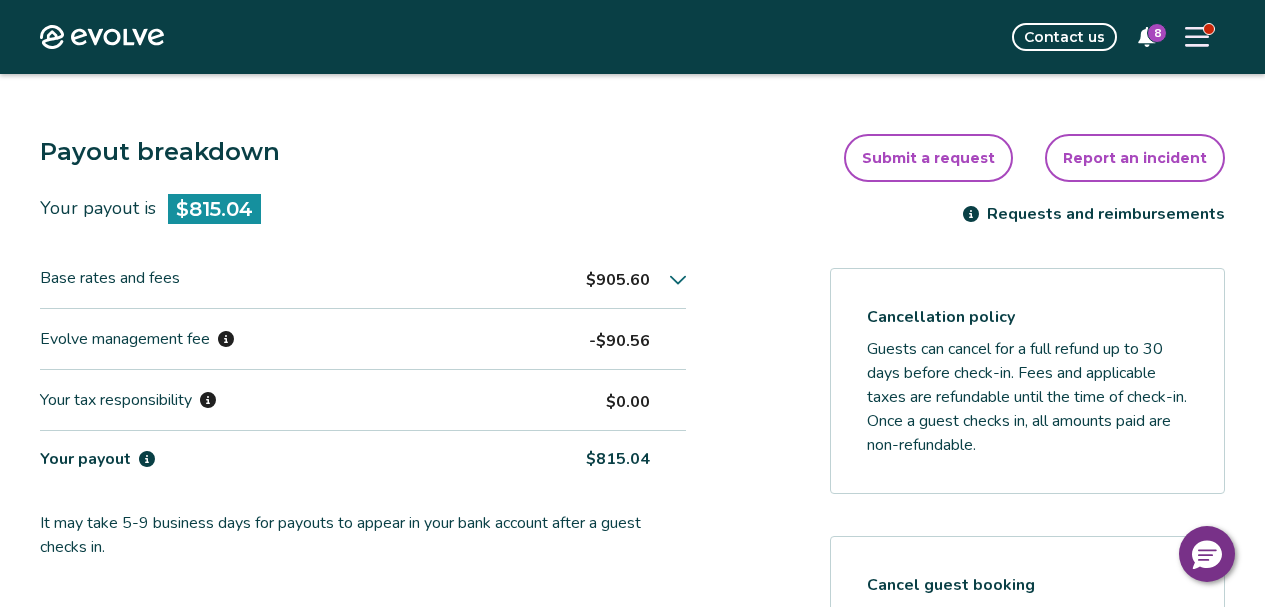 scroll, scrollTop: 0, scrollLeft: 0, axis: both 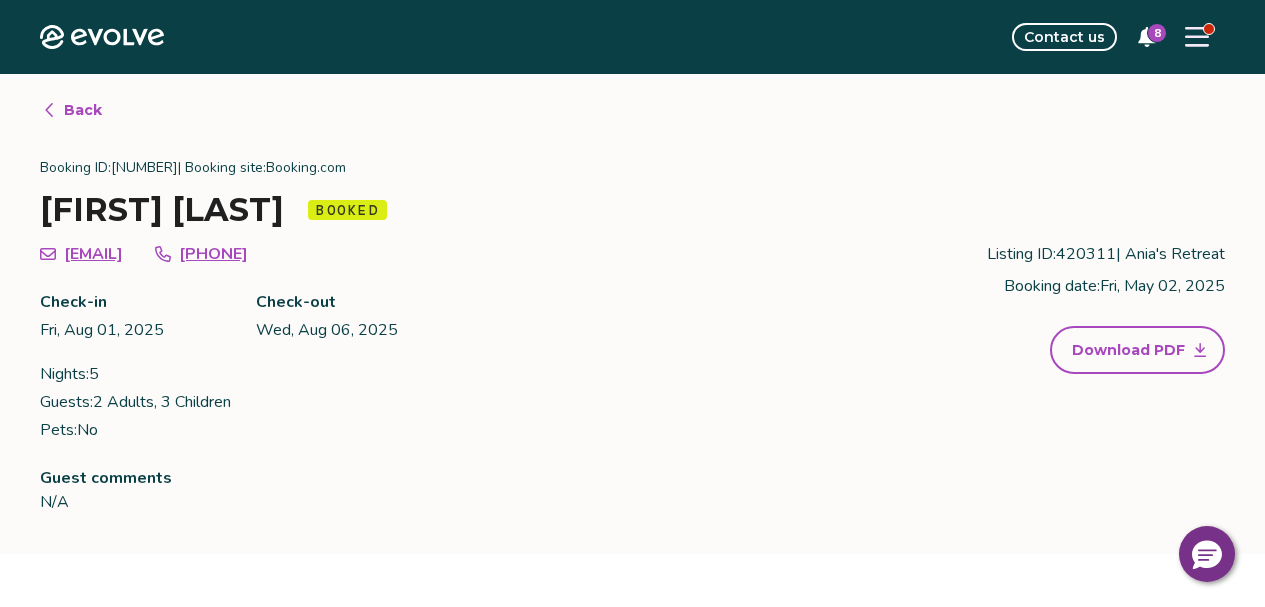 click 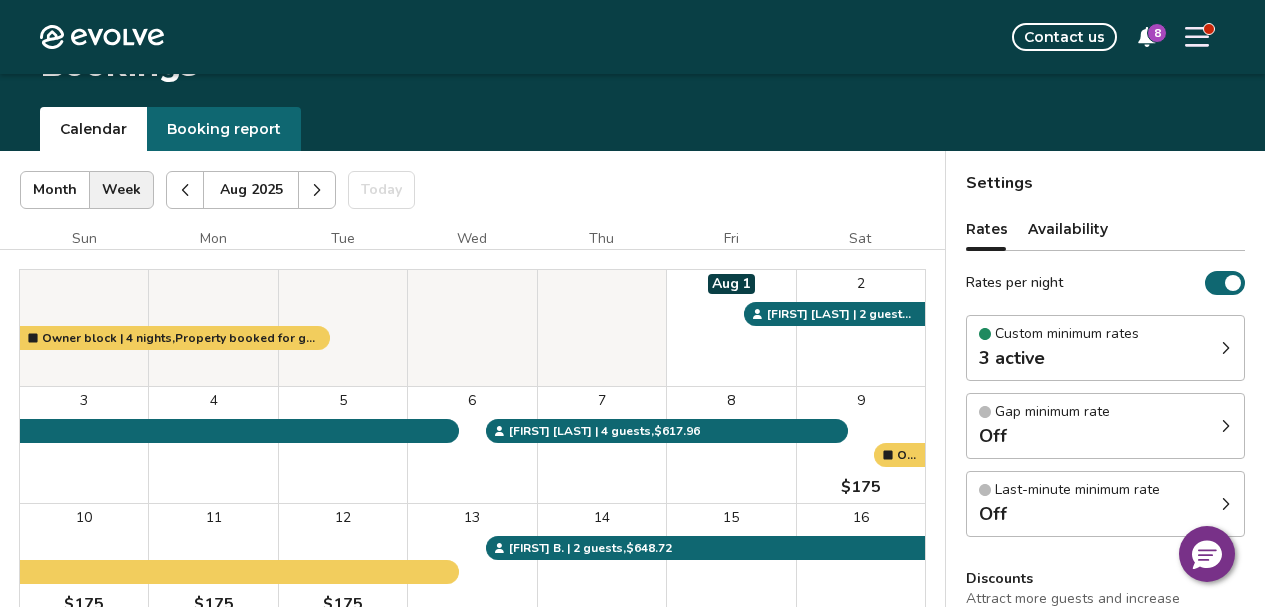 scroll, scrollTop: 0, scrollLeft: 0, axis: both 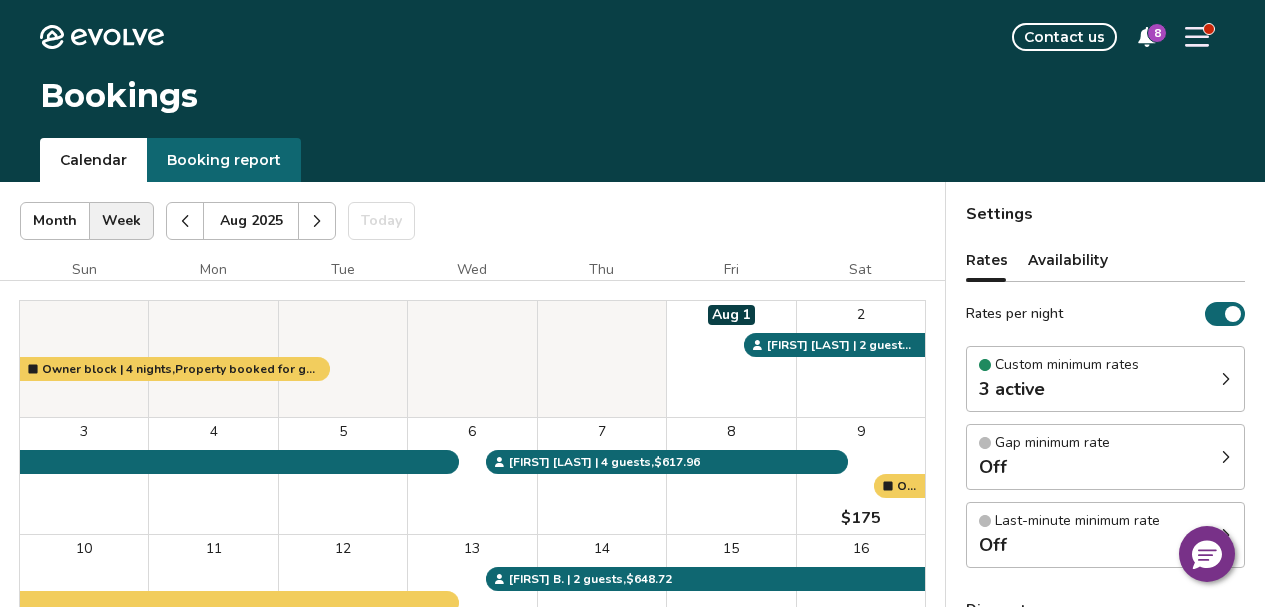 click on "Booking report" at bounding box center (224, 160) 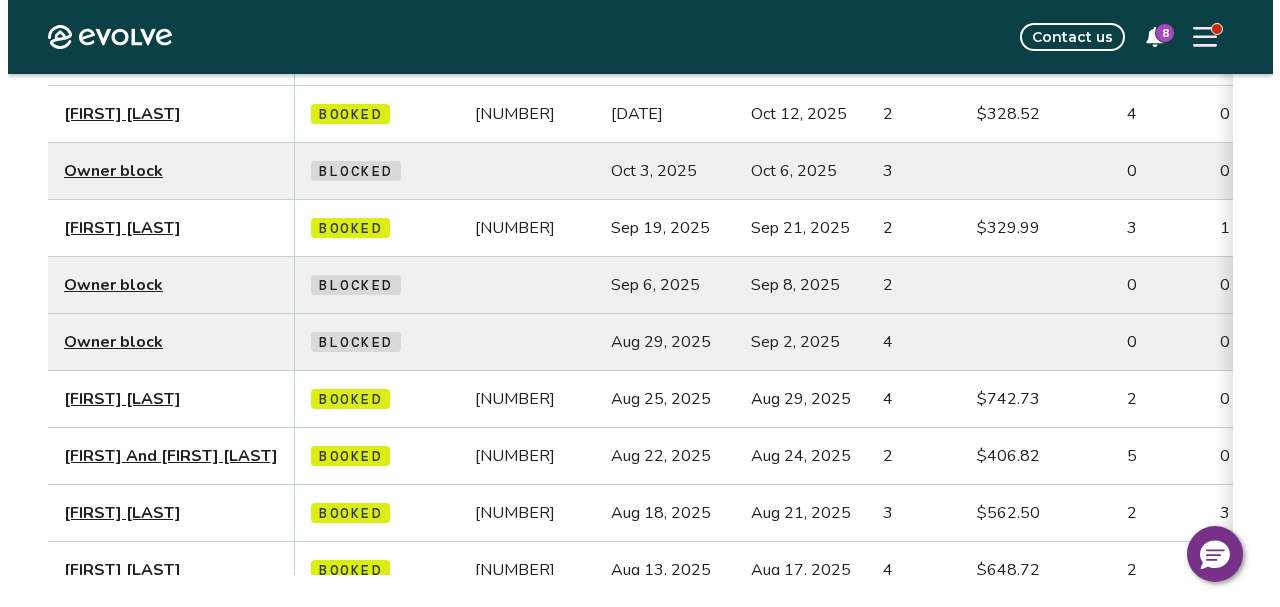 scroll, scrollTop: 0, scrollLeft: 0, axis: both 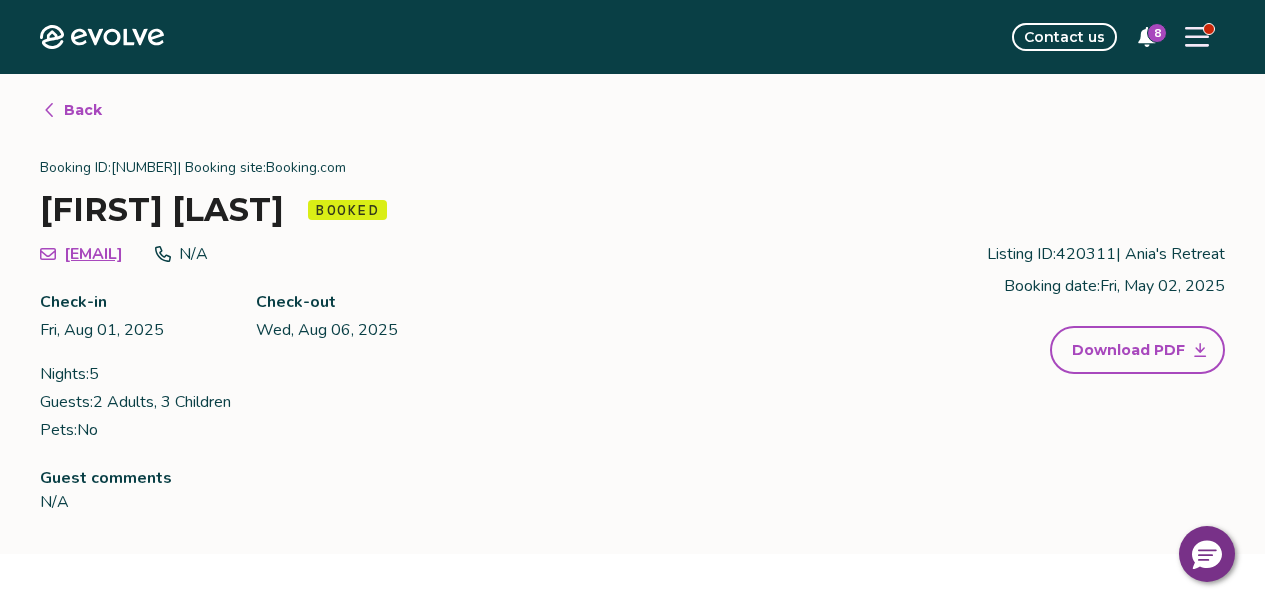 click on "Back" at bounding box center (83, 110) 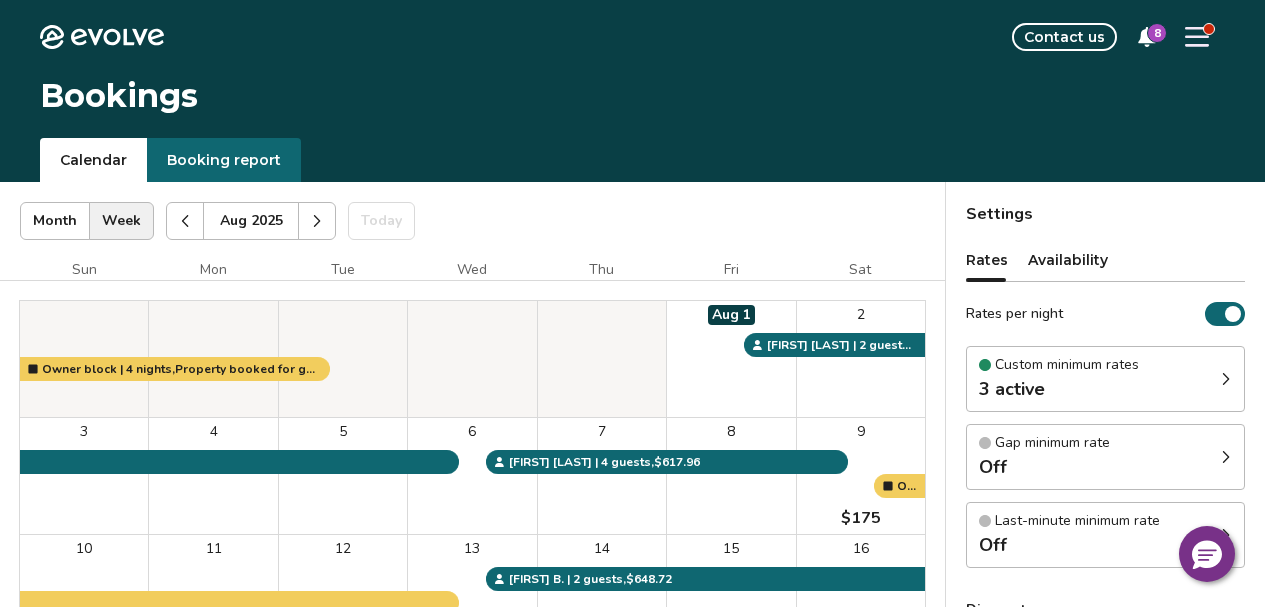 click 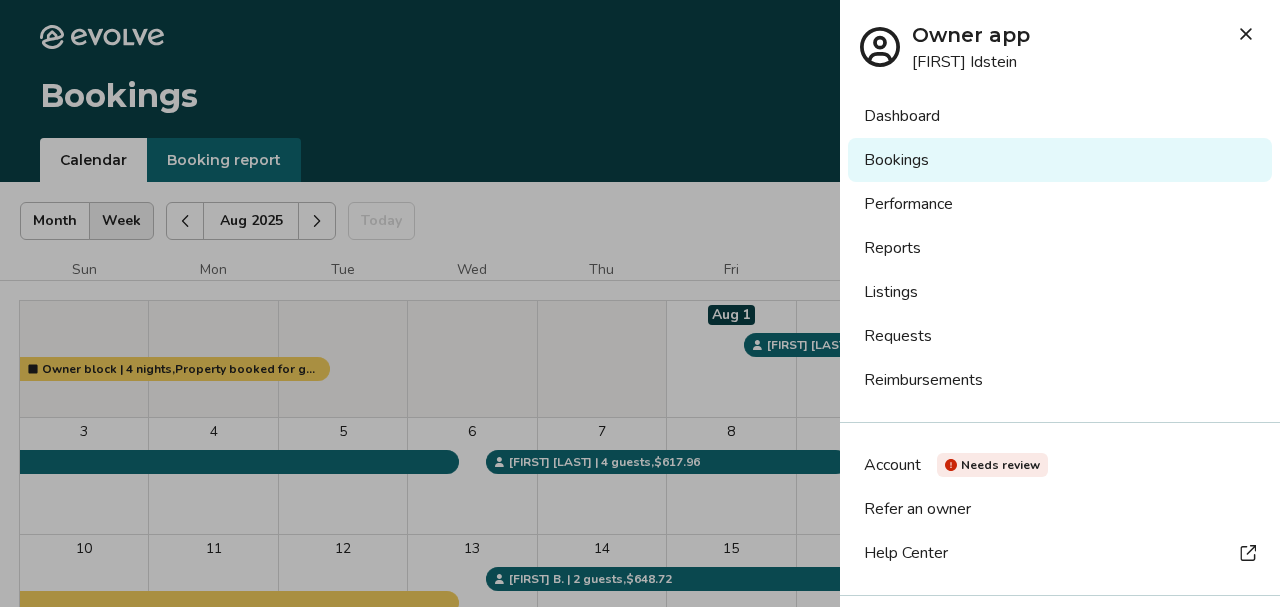 click on "Dashboard" at bounding box center [1060, 116] 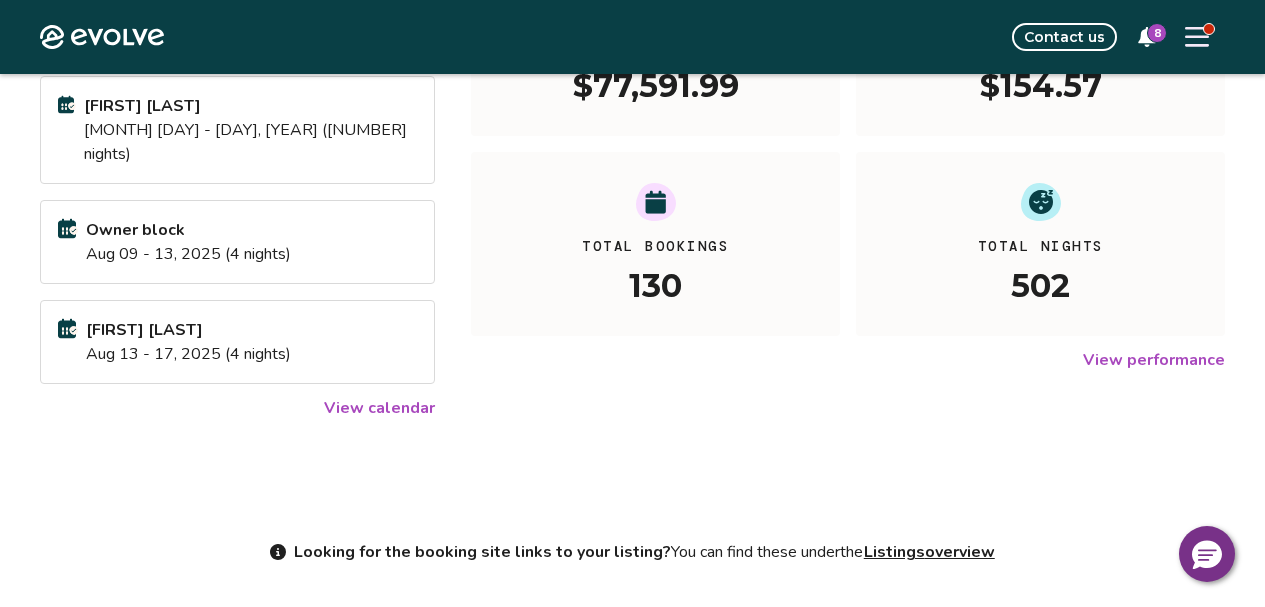 scroll, scrollTop: 379, scrollLeft: 0, axis: vertical 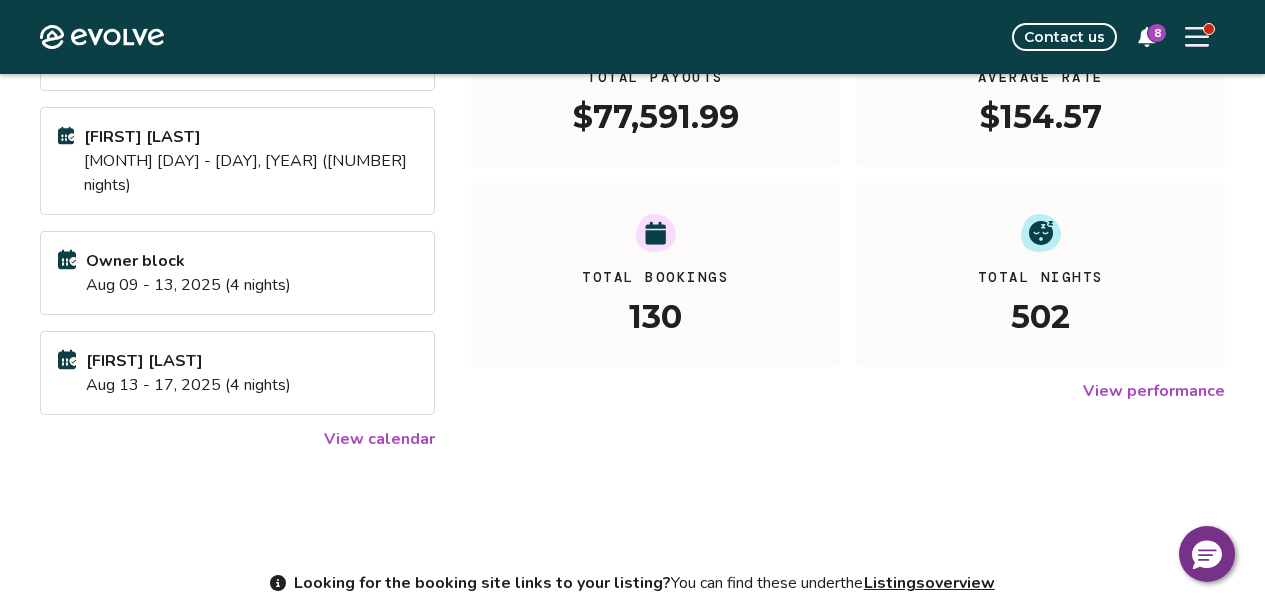 click on "View calendar" at bounding box center [379, 439] 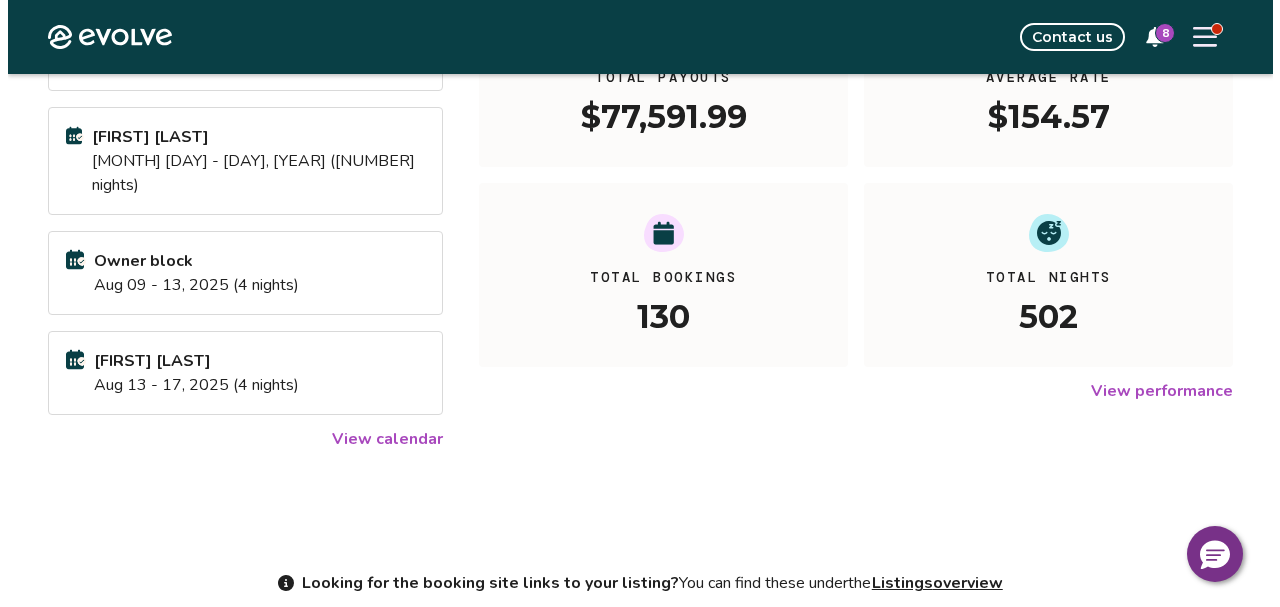 scroll, scrollTop: 0, scrollLeft: 0, axis: both 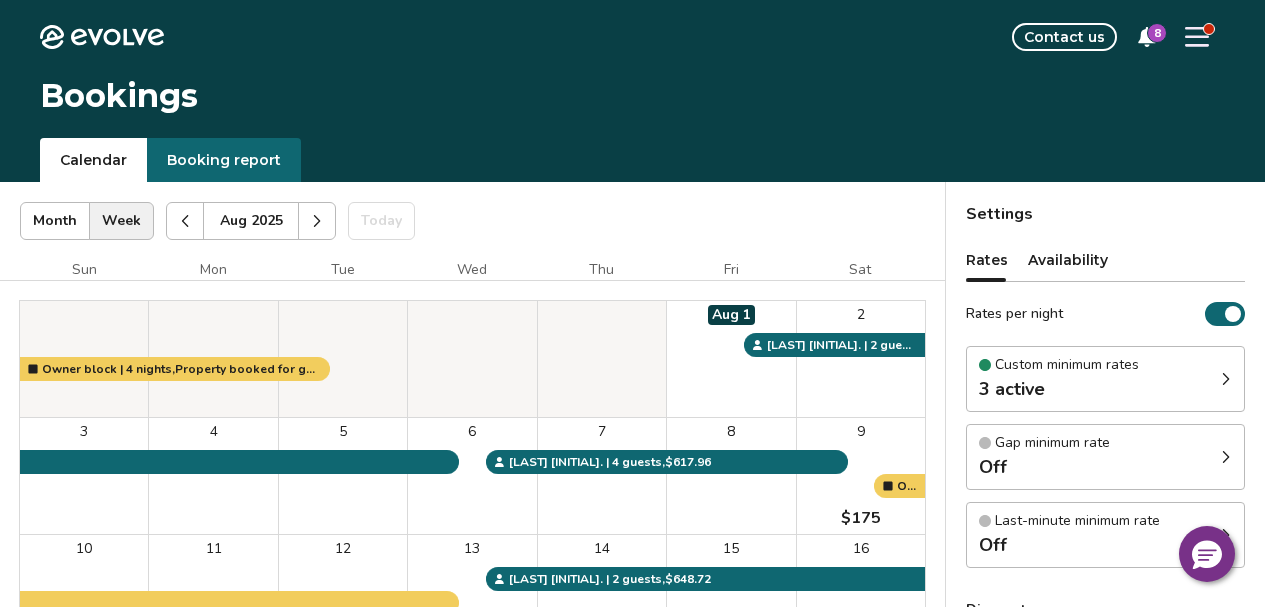 click 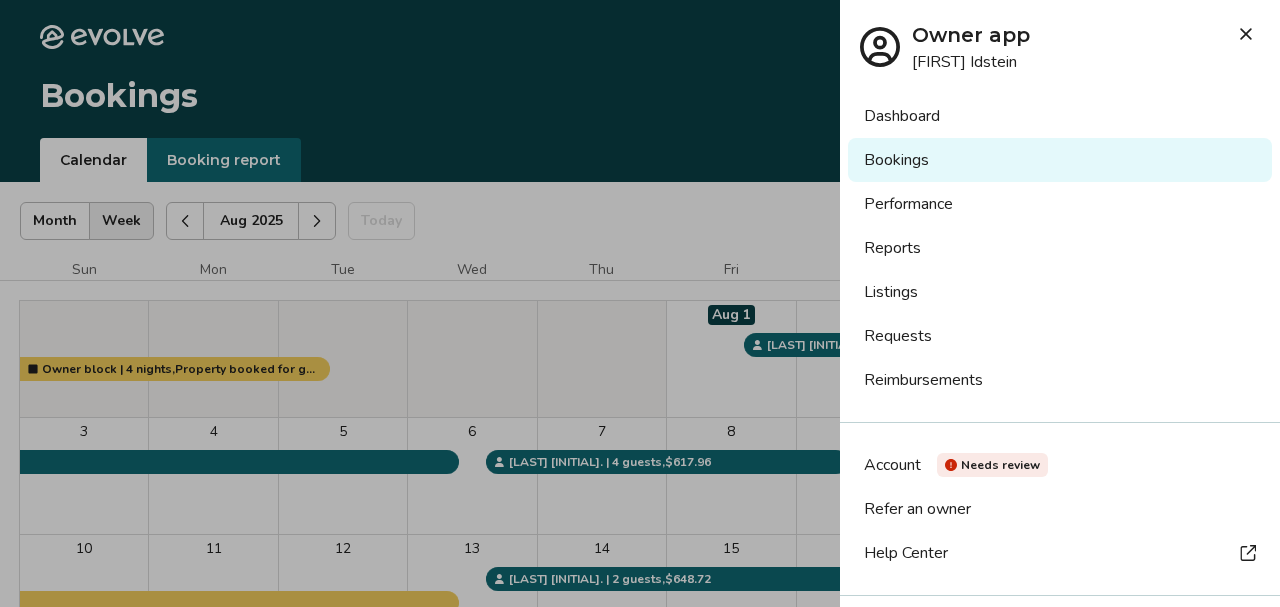 click on "Reports" at bounding box center (1060, 248) 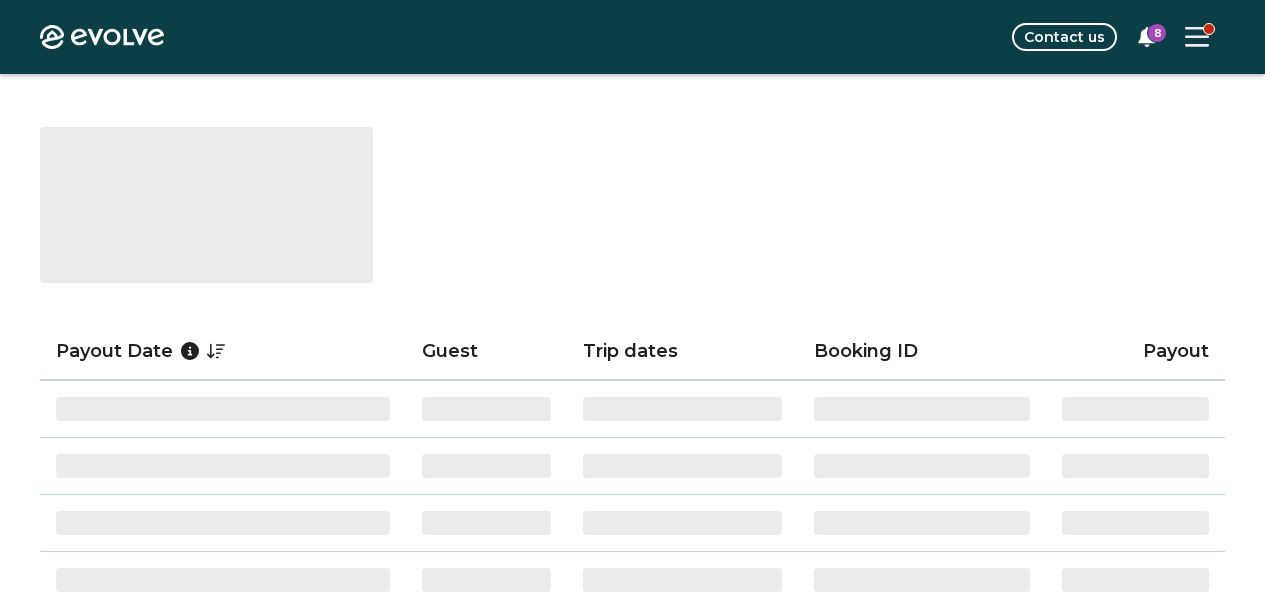 scroll, scrollTop: 200, scrollLeft: 0, axis: vertical 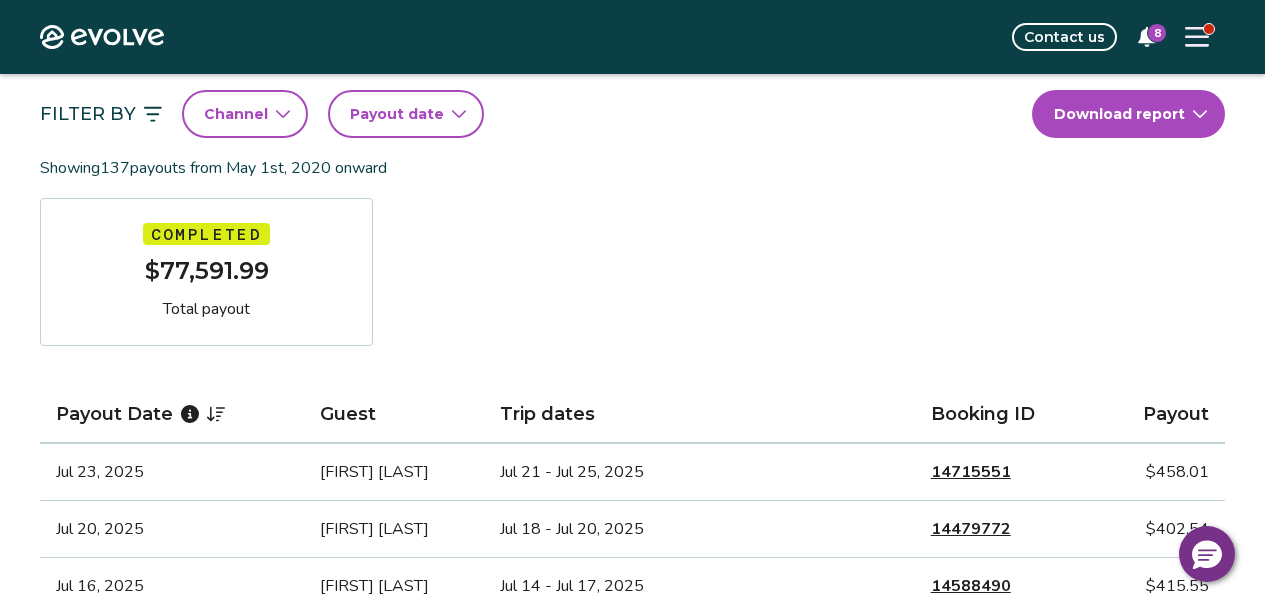 click 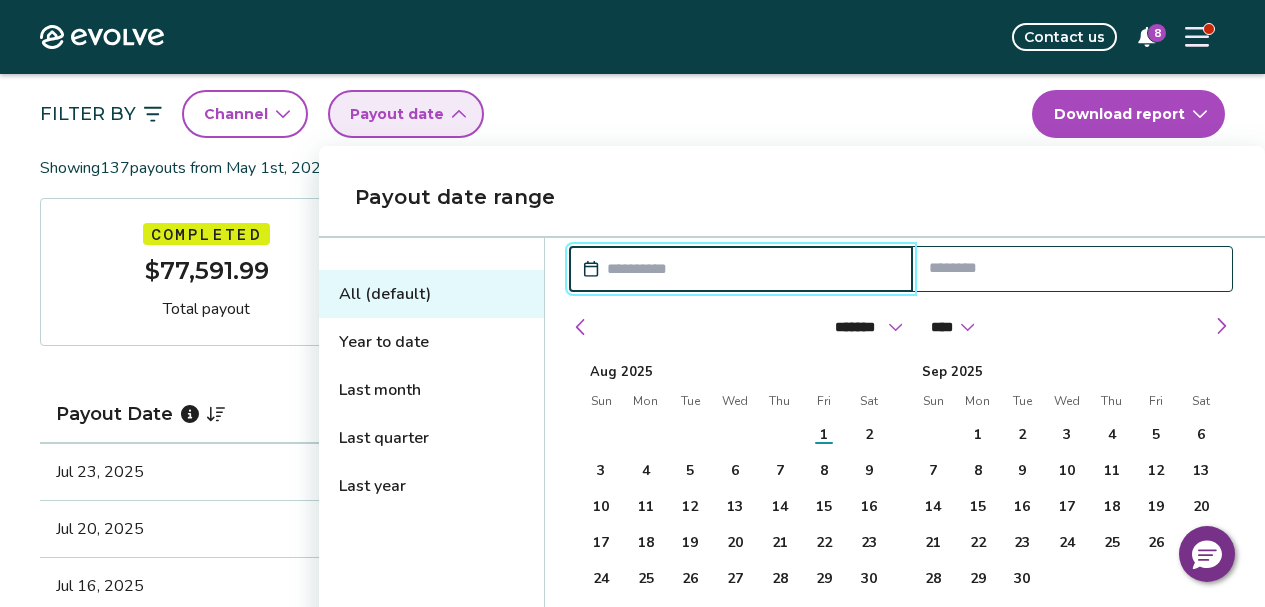 click at bounding box center [751, 269] 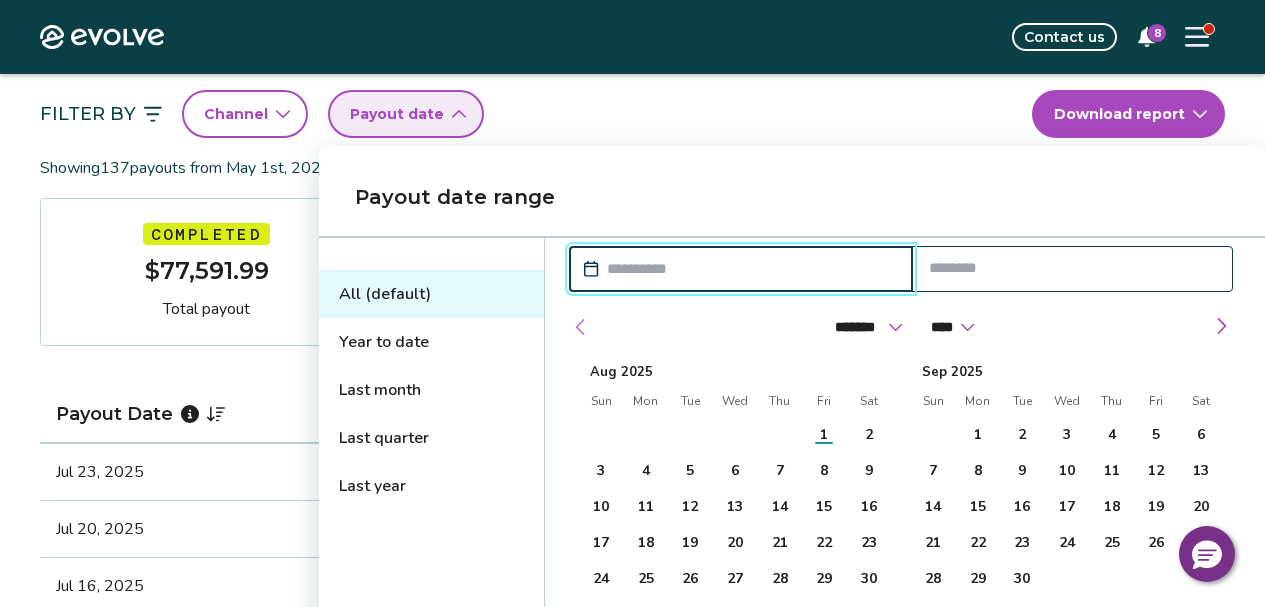 click at bounding box center (581, 327) 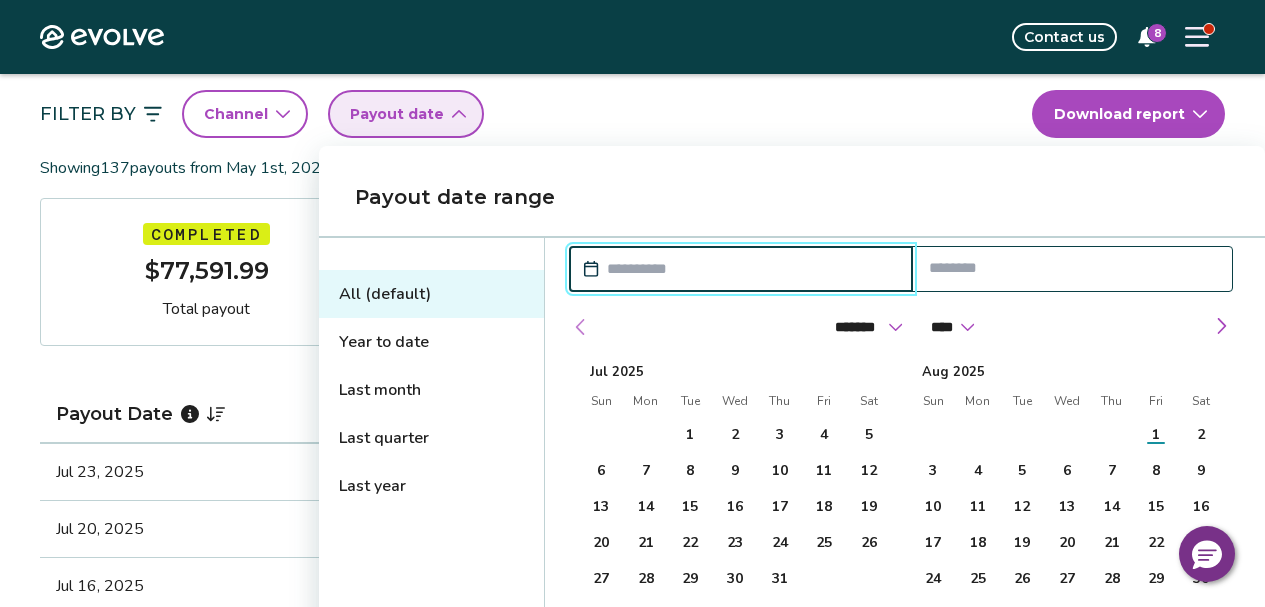 click at bounding box center [581, 327] 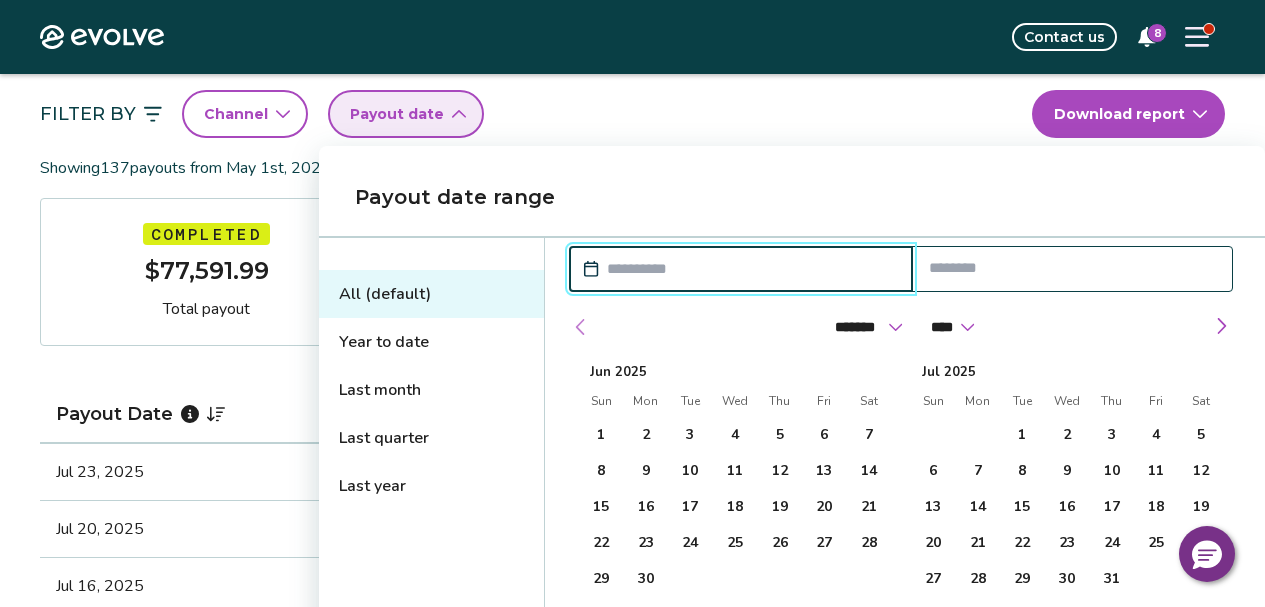 click at bounding box center [581, 327] 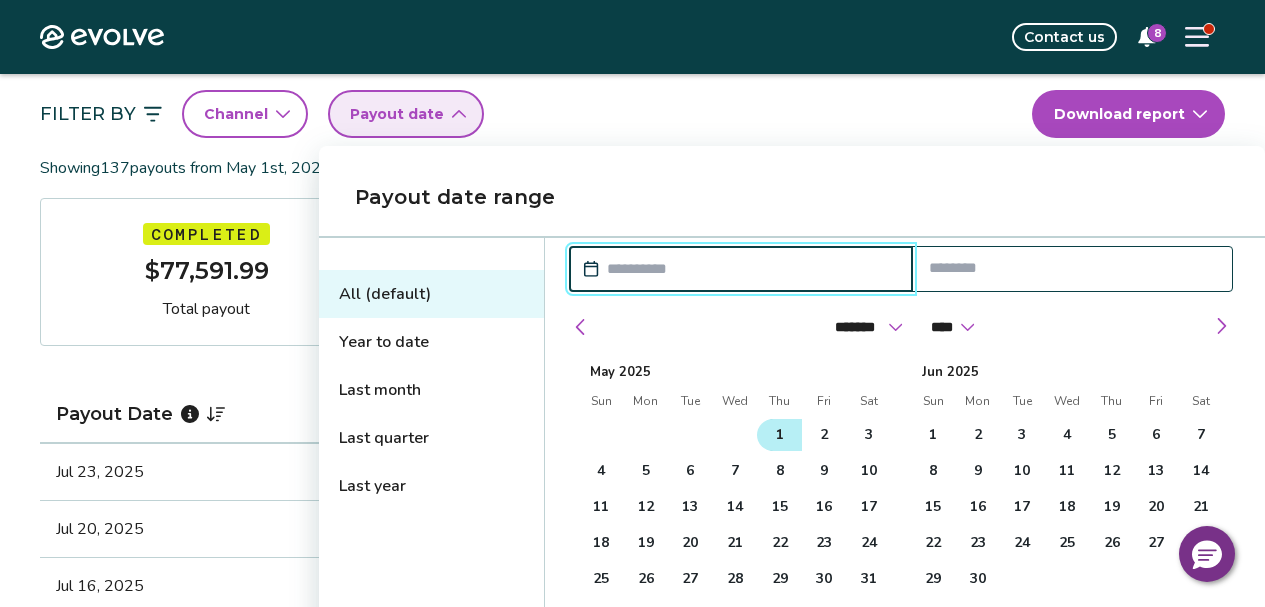click on "1" at bounding box center (779, 435) 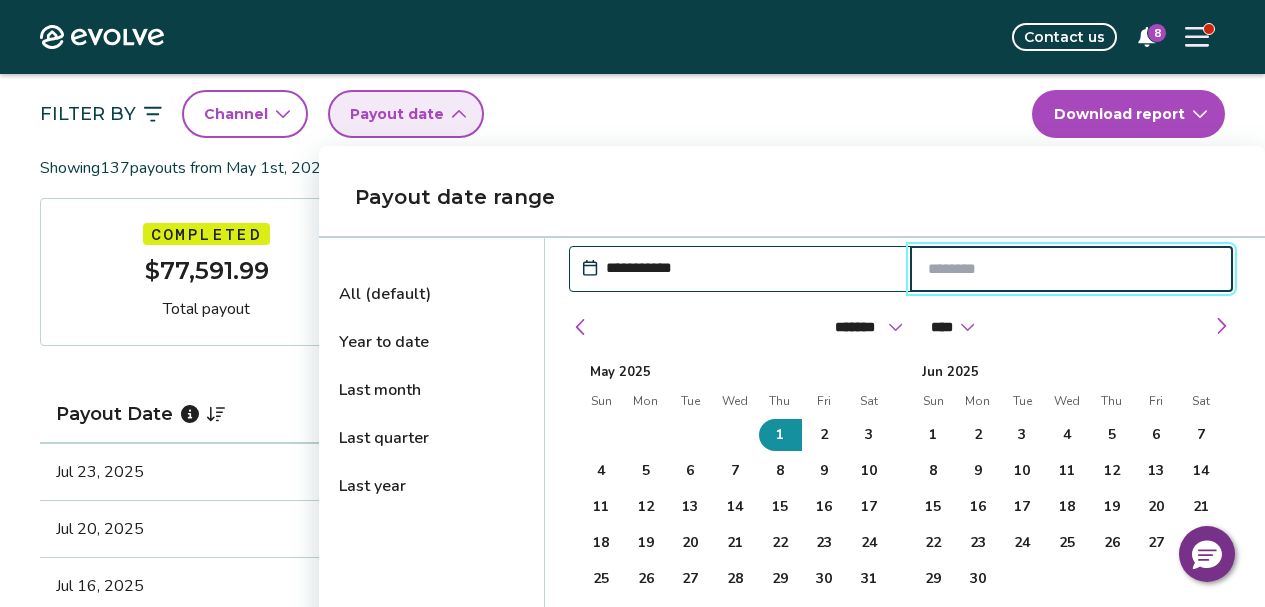 click at bounding box center (1072, 269) 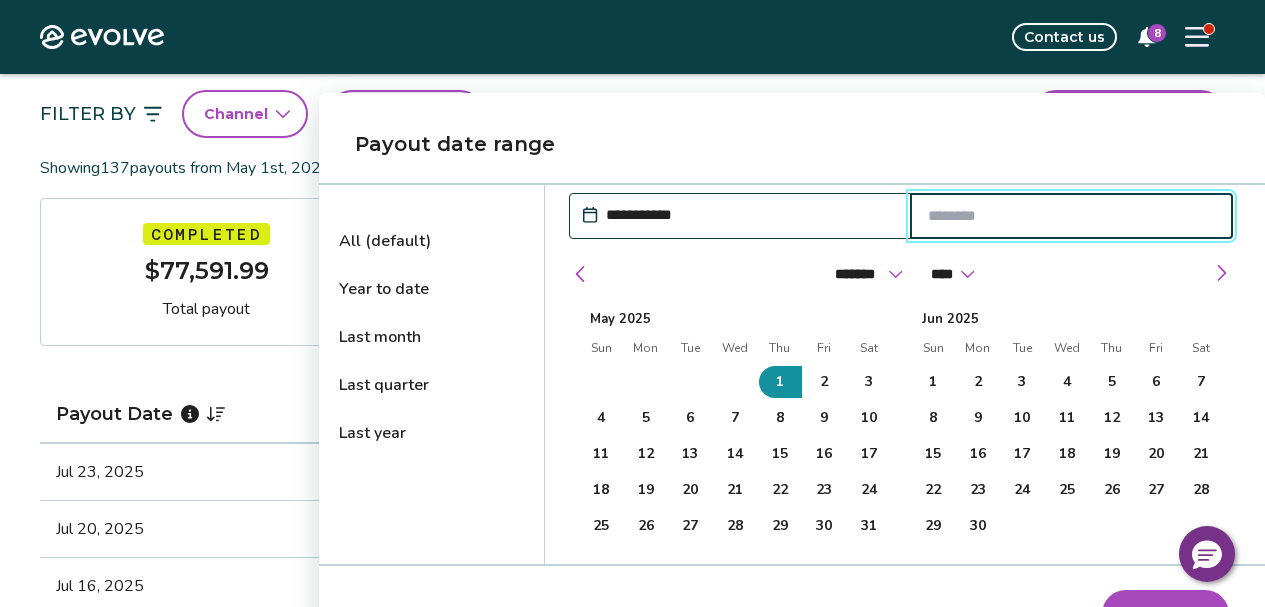 scroll, scrollTop: 300, scrollLeft: 0, axis: vertical 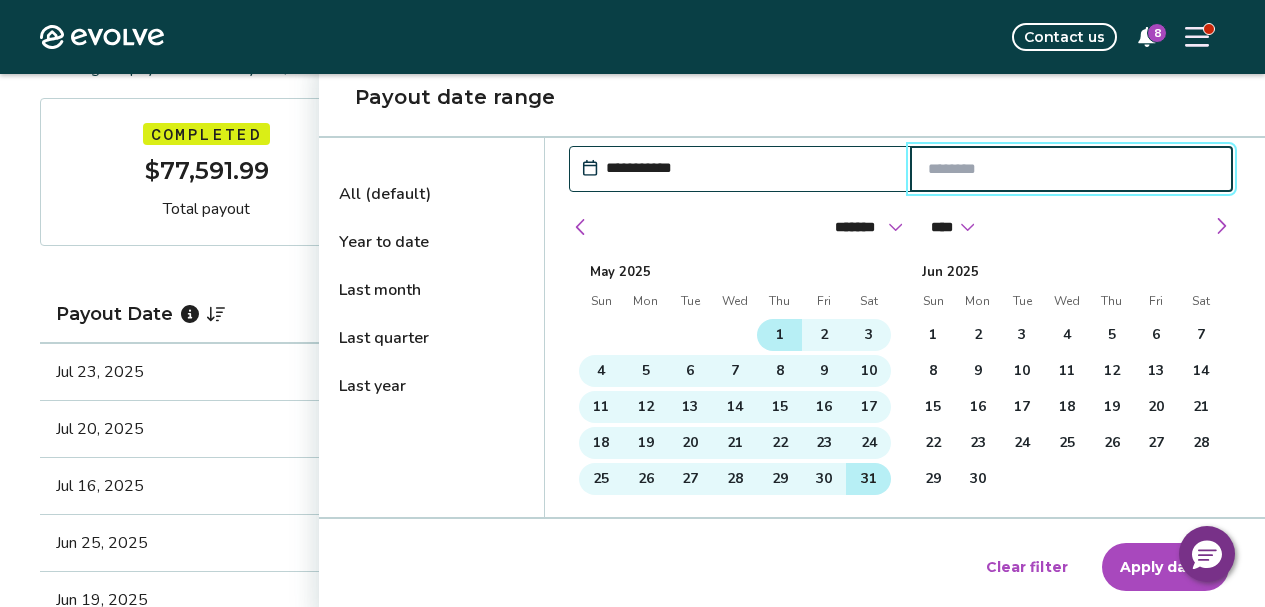click on "31" at bounding box center (869, 479) 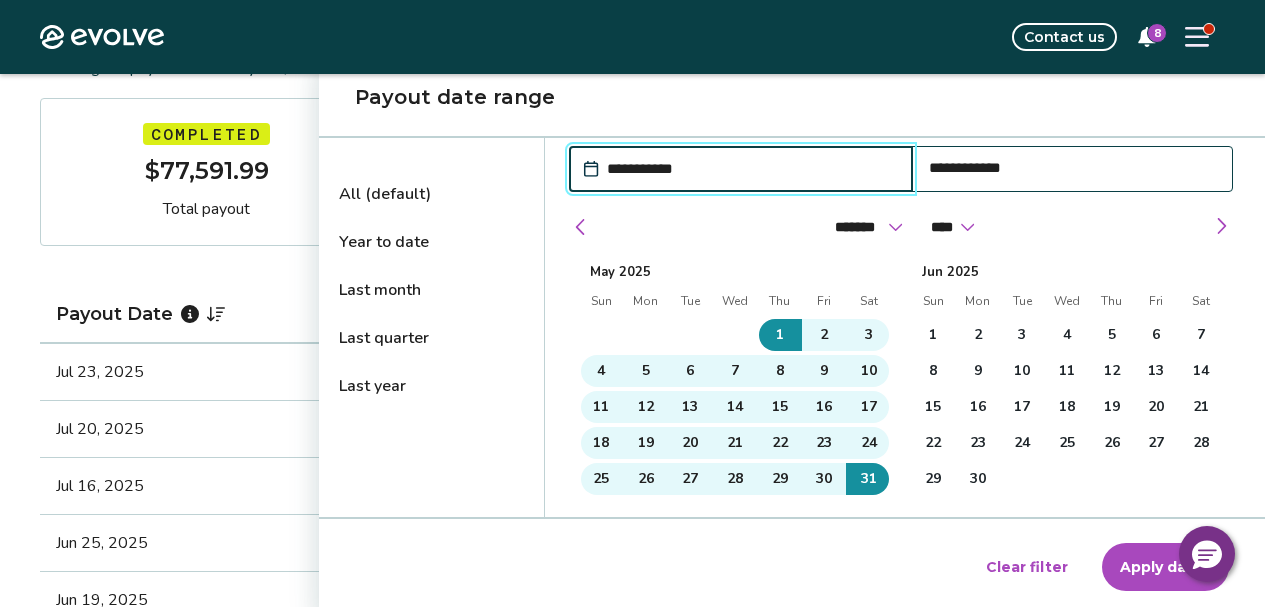 click on "Apply dates" at bounding box center [1165, 567] 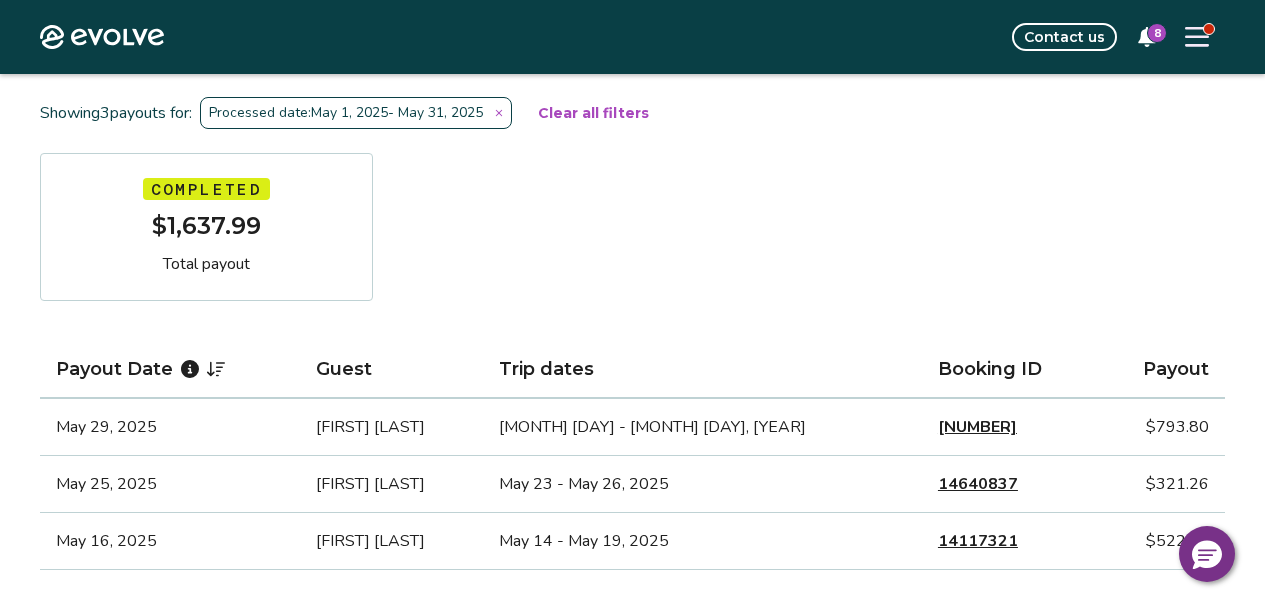 scroll, scrollTop: 290, scrollLeft: 0, axis: vertical 